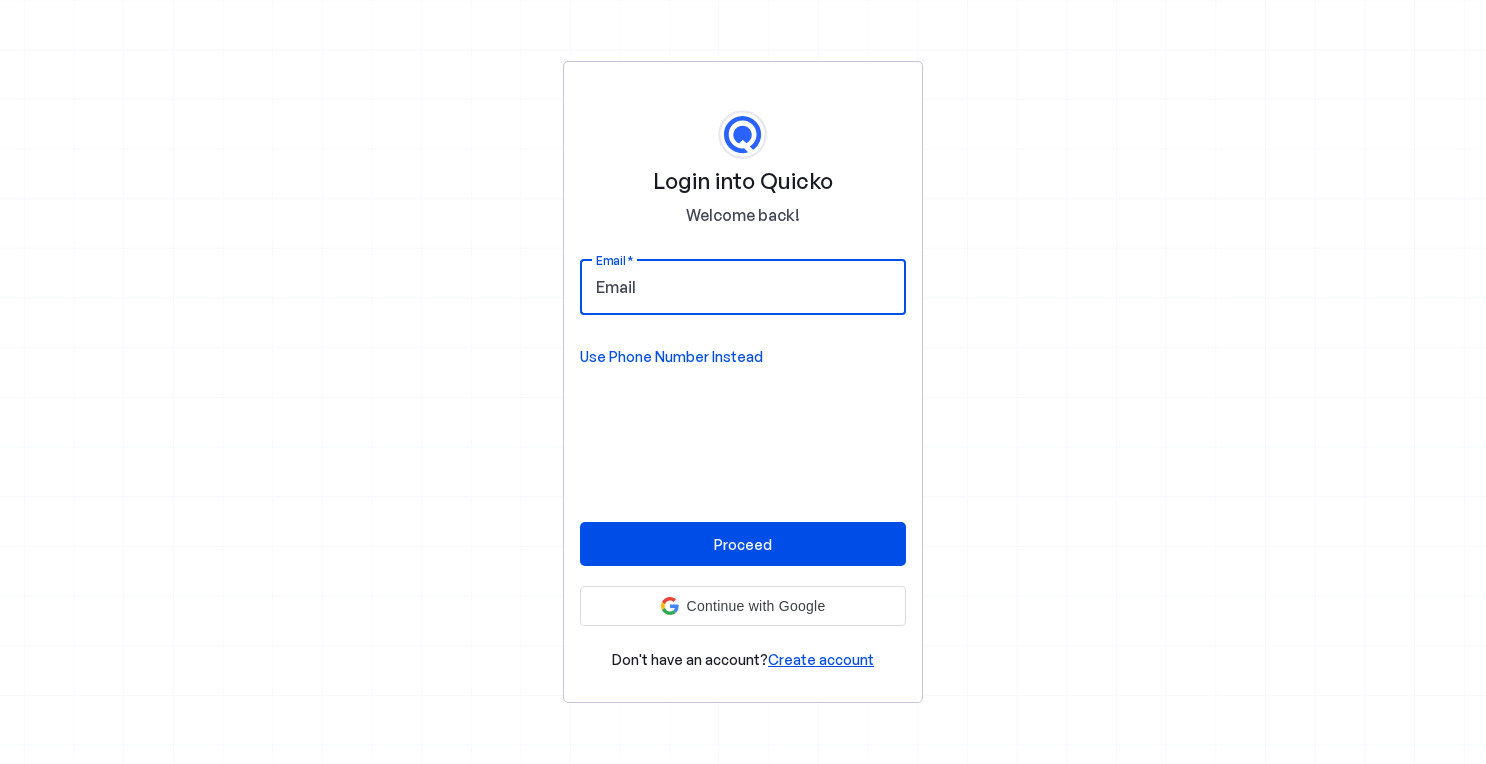 scroll, scrollTop: 0, scrollLeft: 0, axis: both 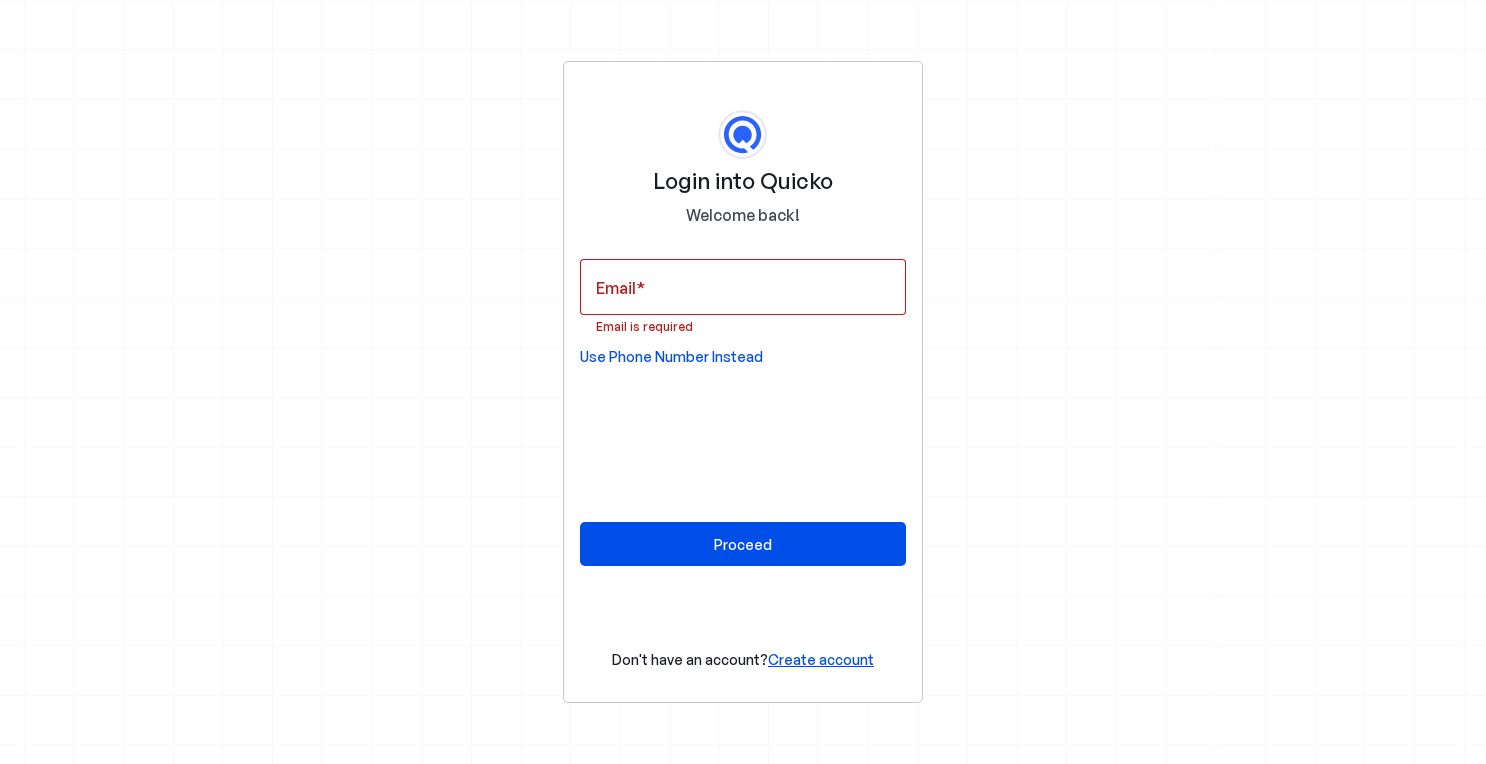 click on "Use Phone Number Instead" at bounding box center (671, 357) 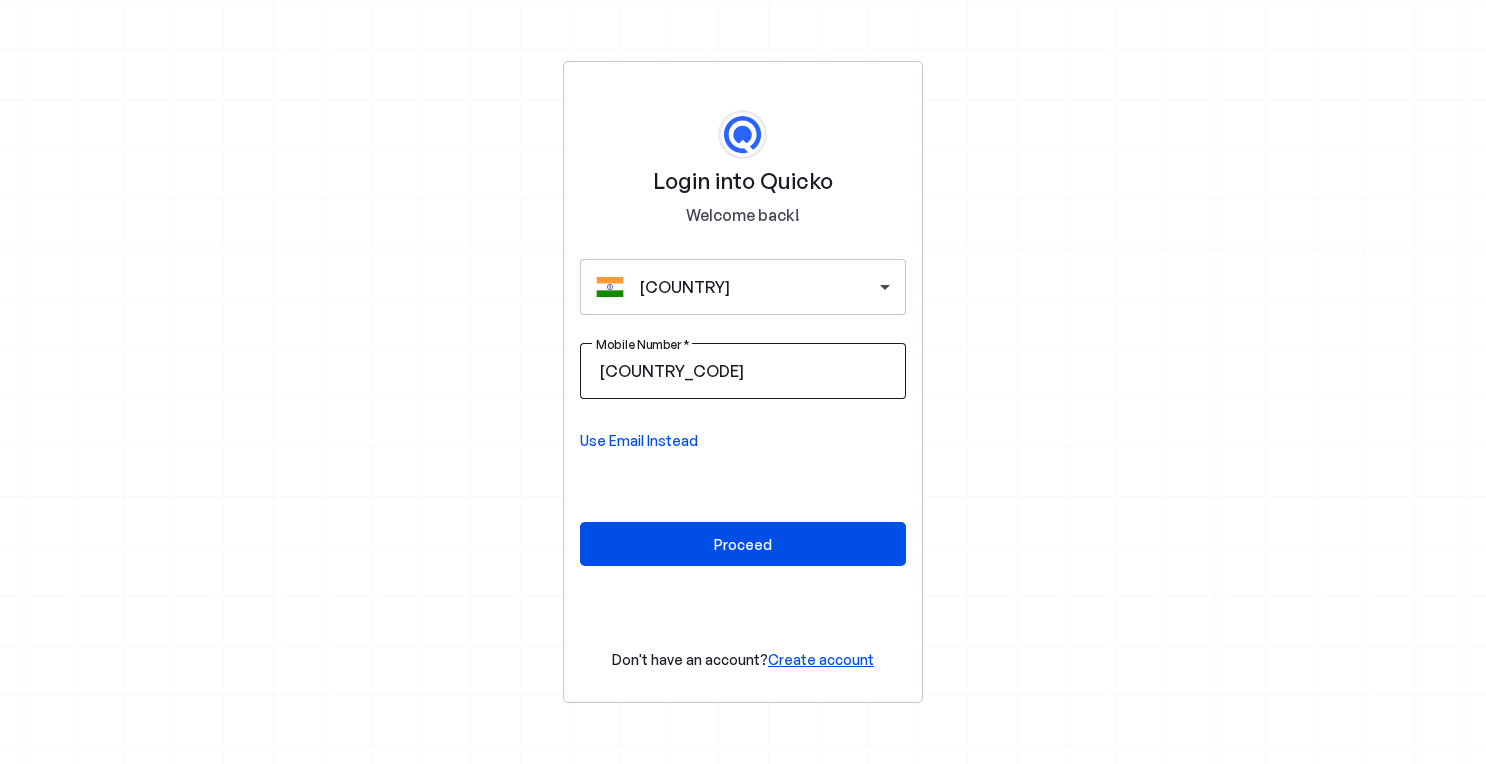 click at bounding box center (819, 371) 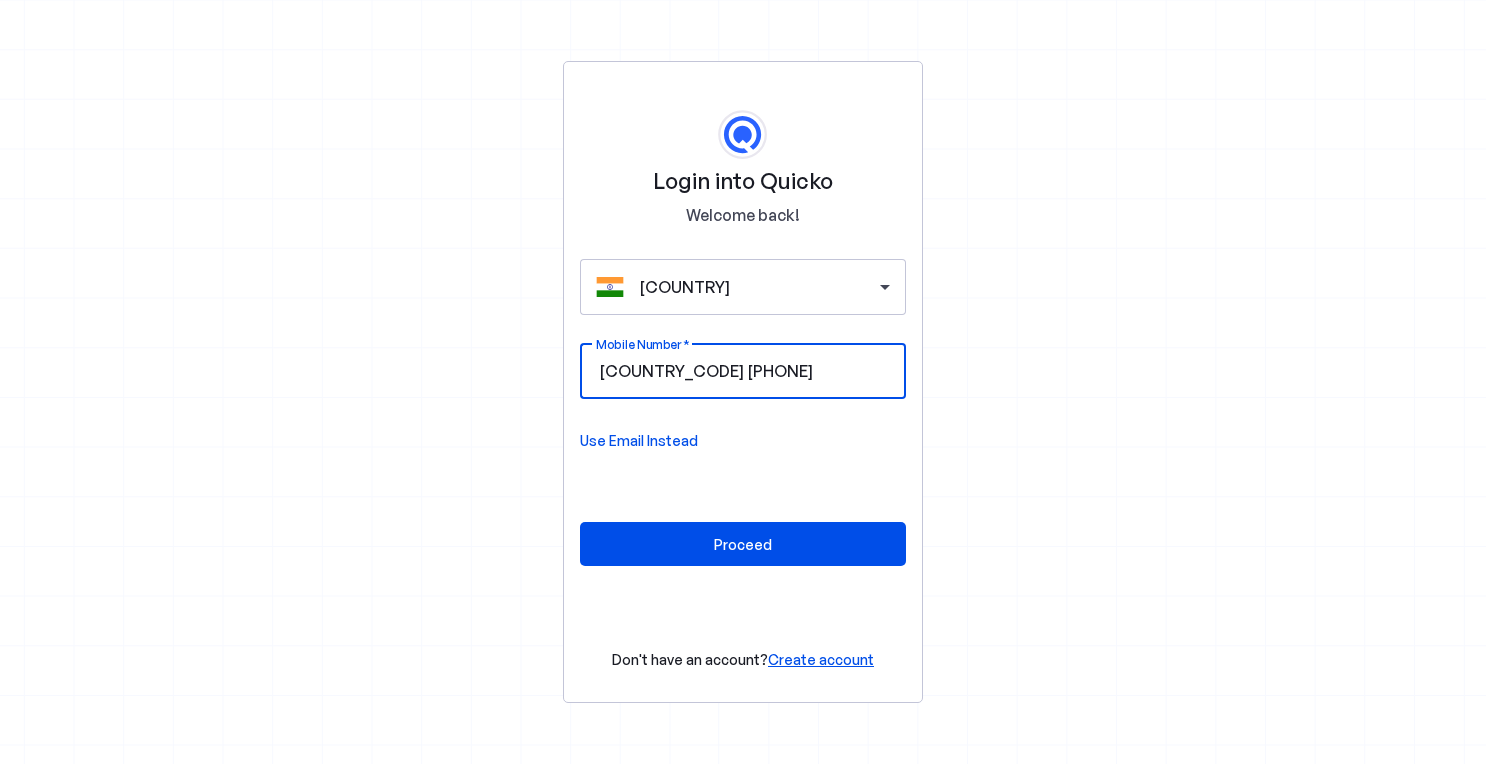 type on "9042399117" 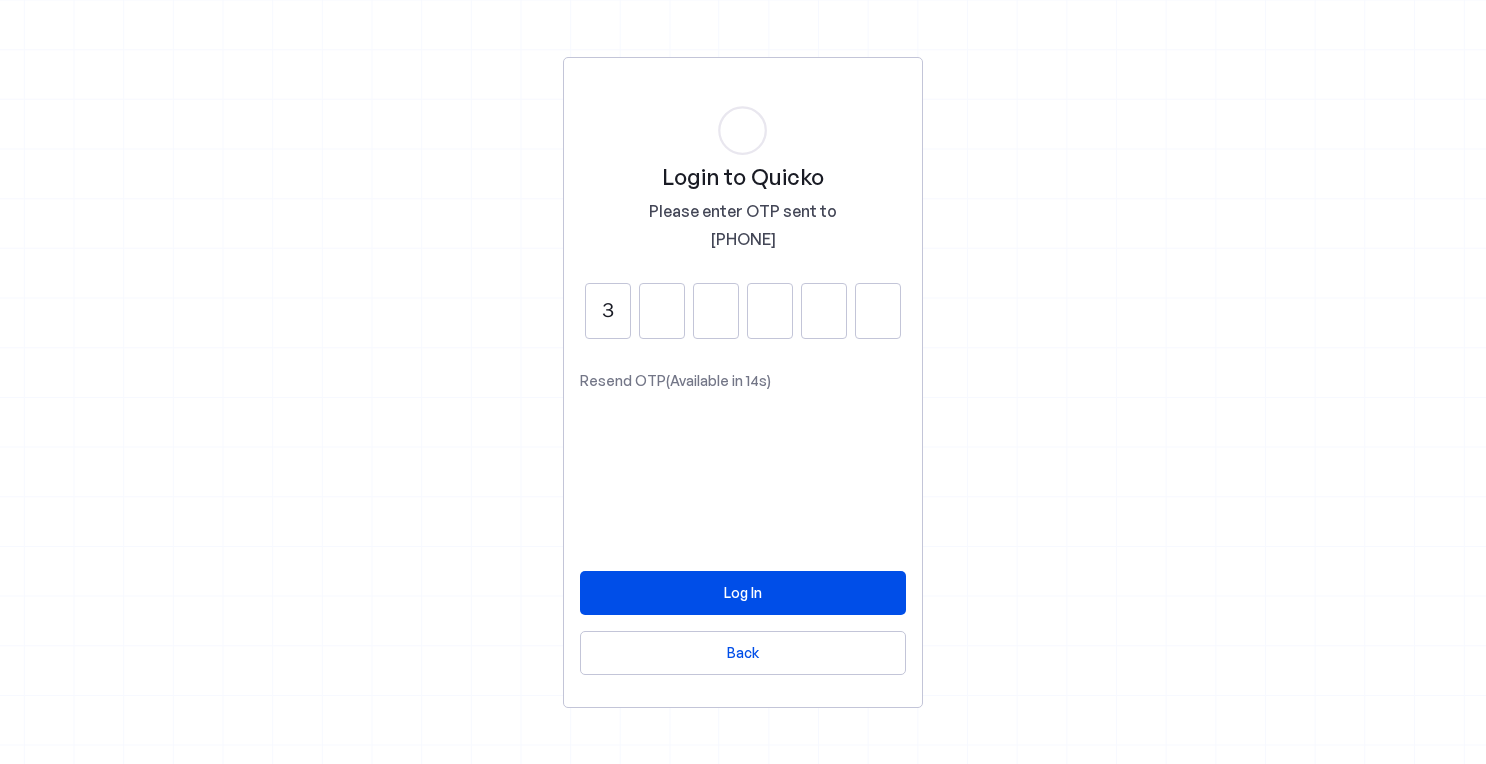 type on "3" 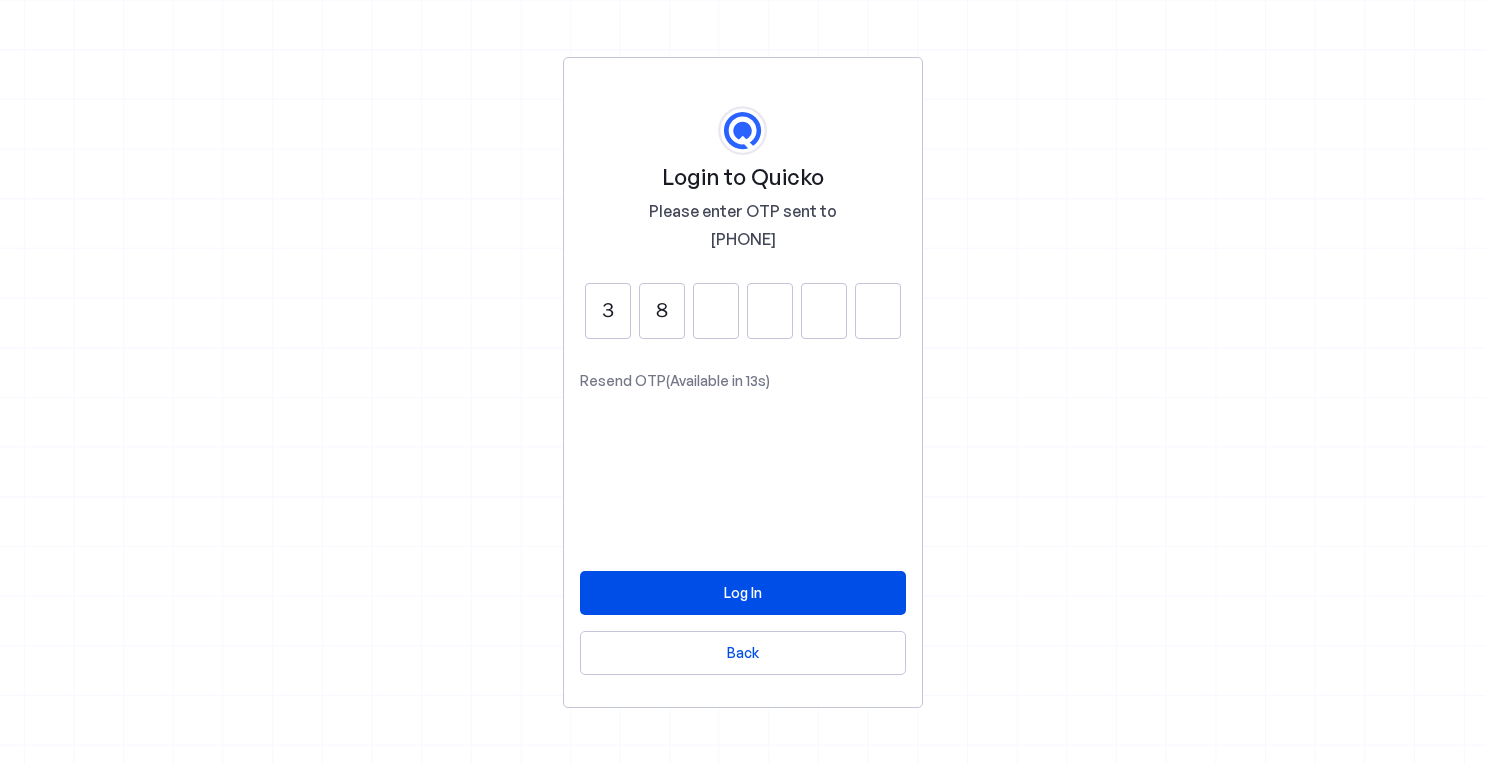 type on "8" 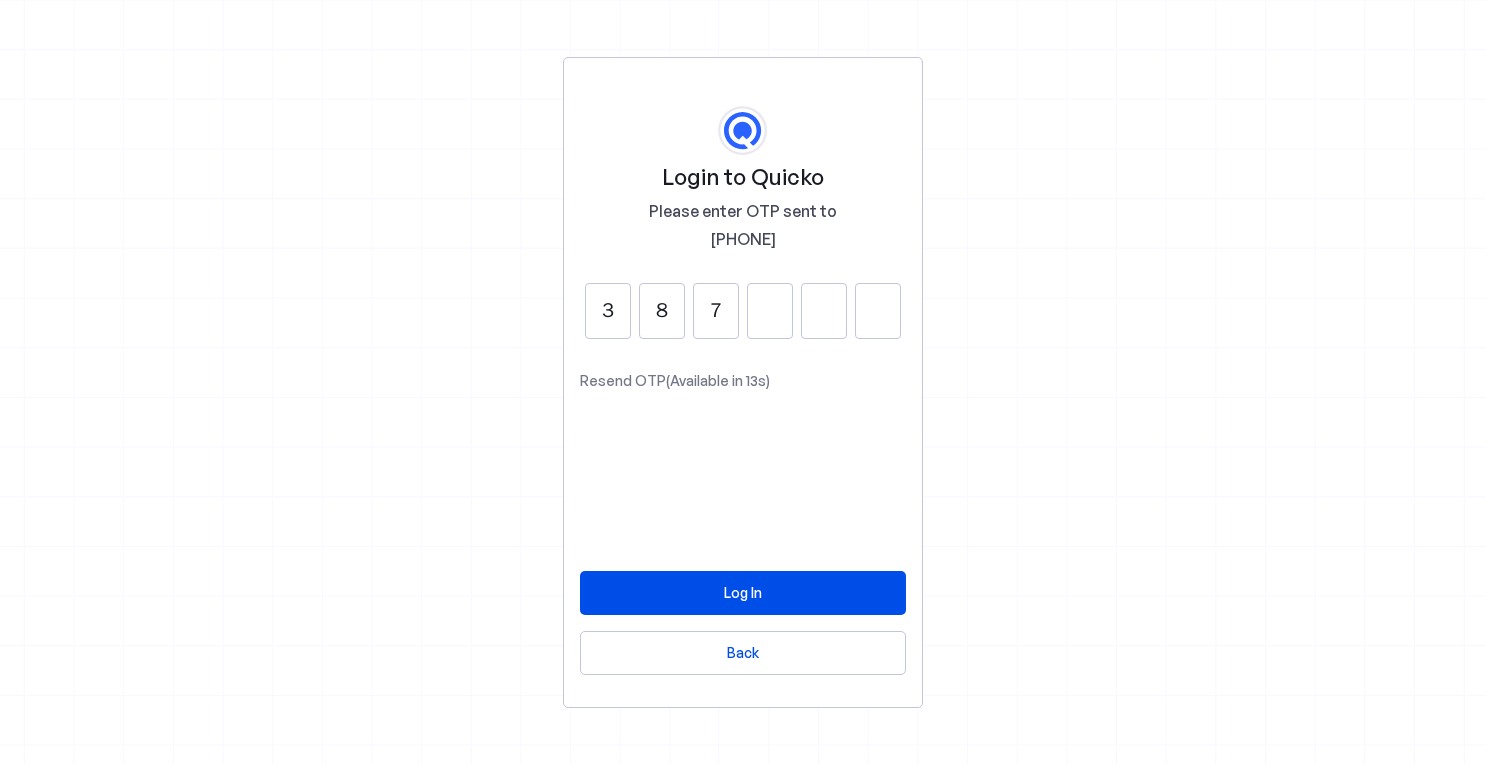 type on "7" 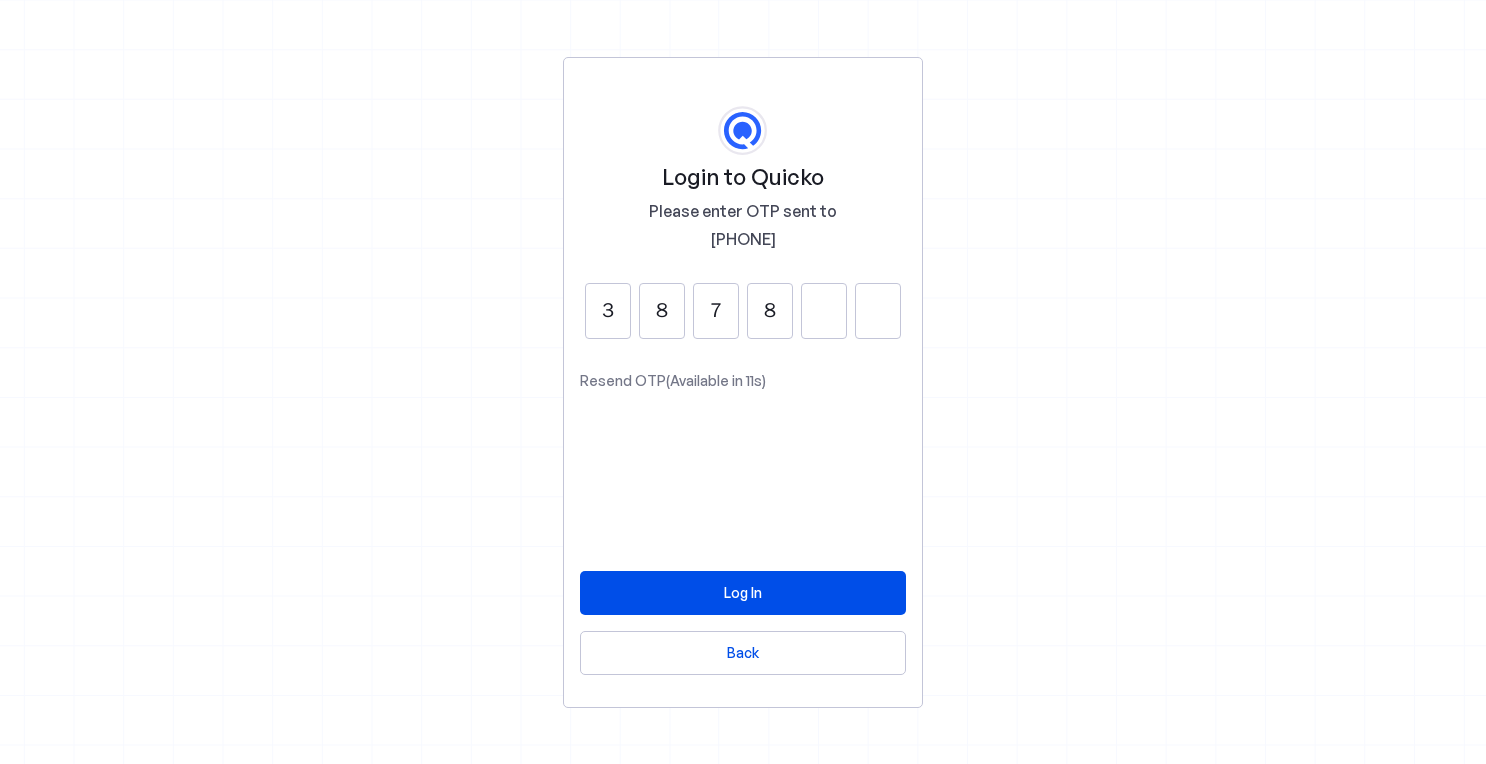 type on "8" 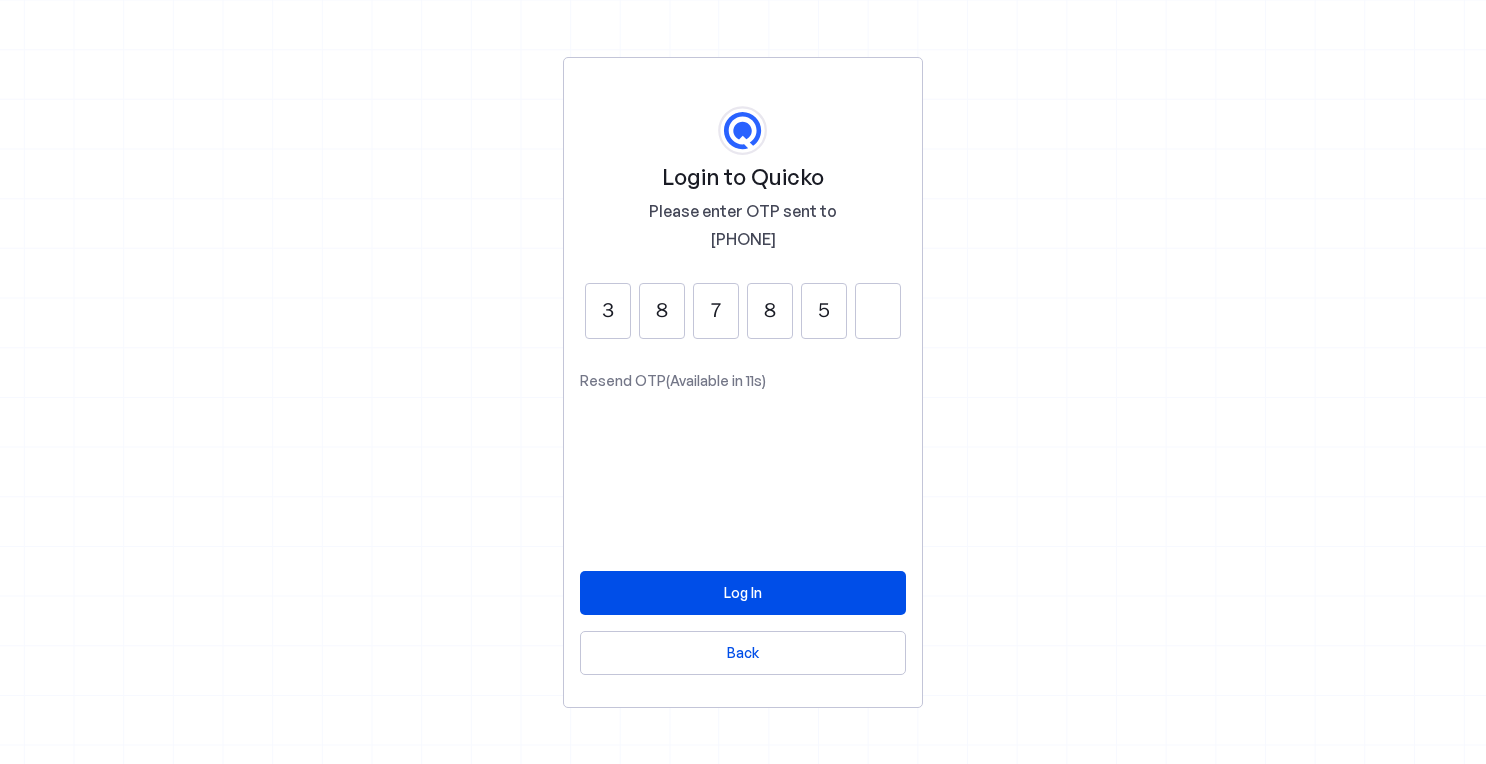 type on "5" 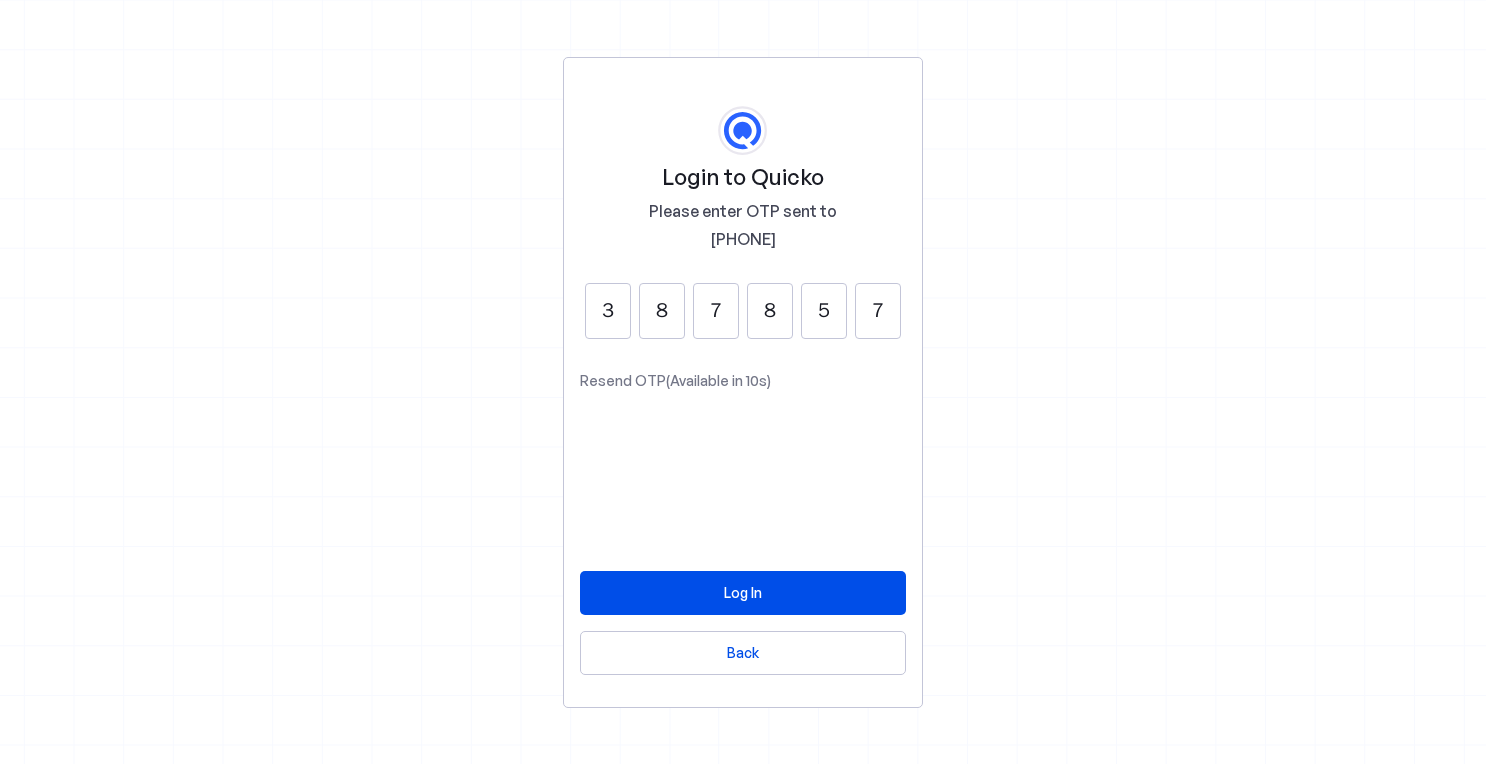 type on "7" 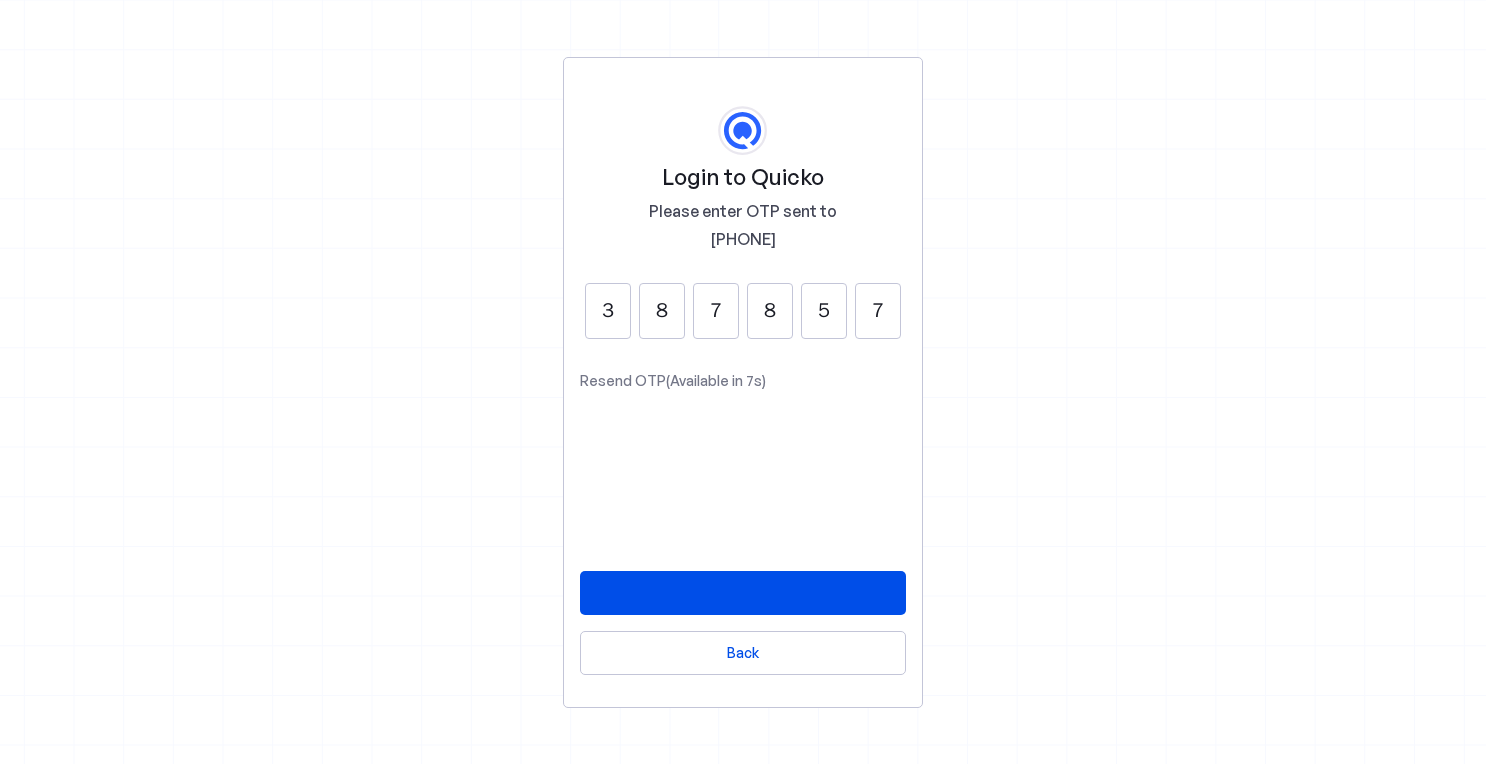 click at bounding box center (743, 593) 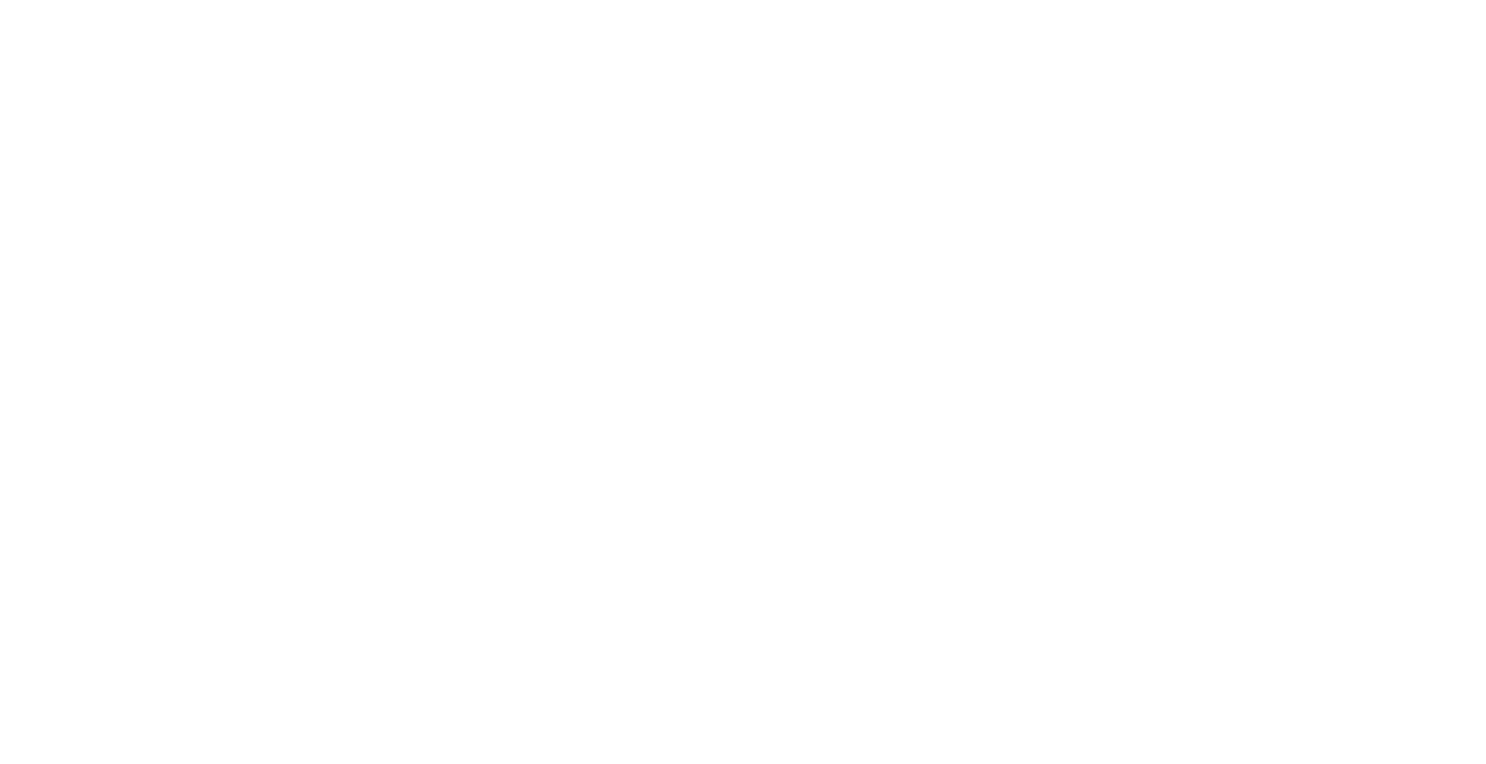 scroll, scrollTop: 0, scrollLeft: 0, axis: both 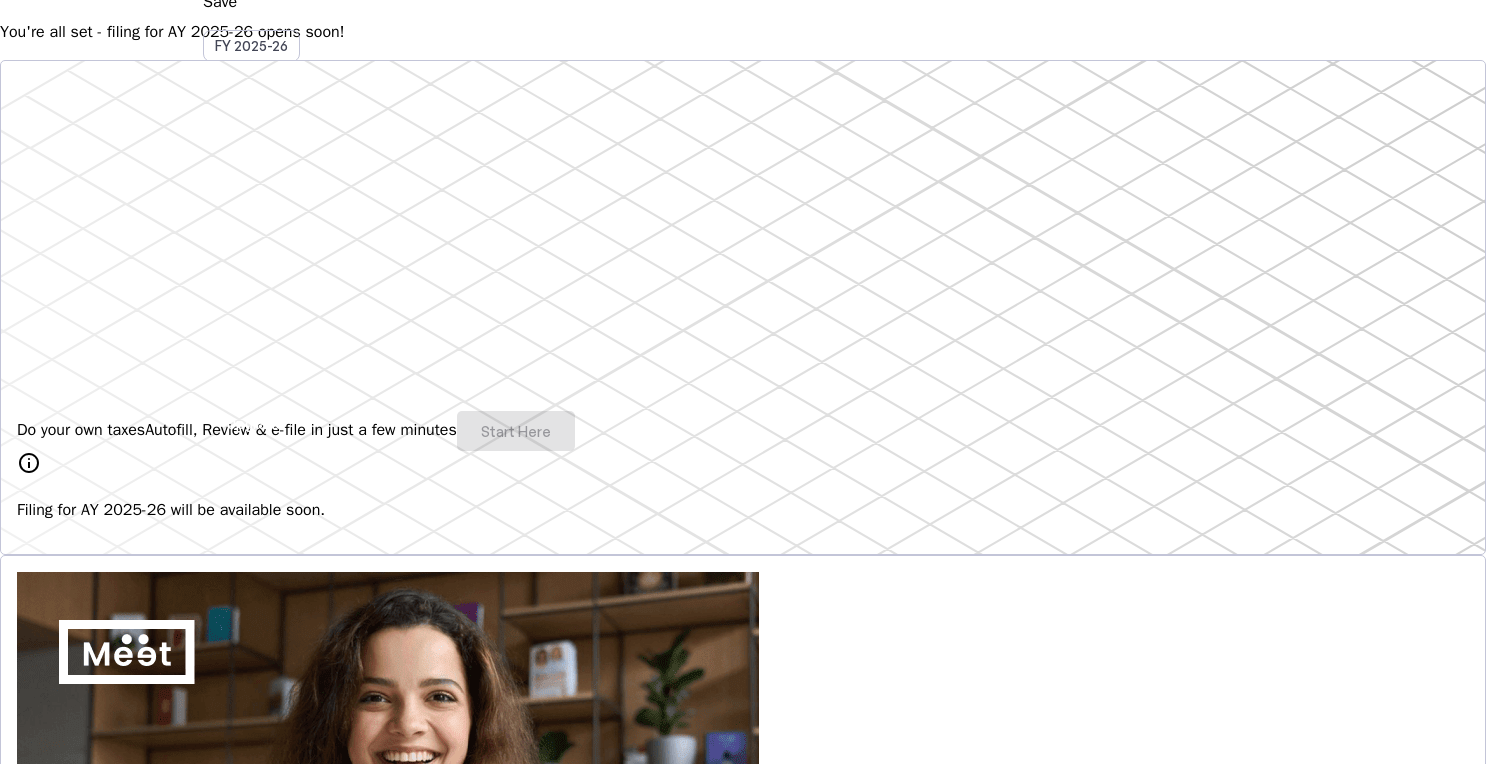 click on "Do your own taxes   Autofill, Review & e-file in just a few minutes   Start Here" at bounding box center [743, 431] 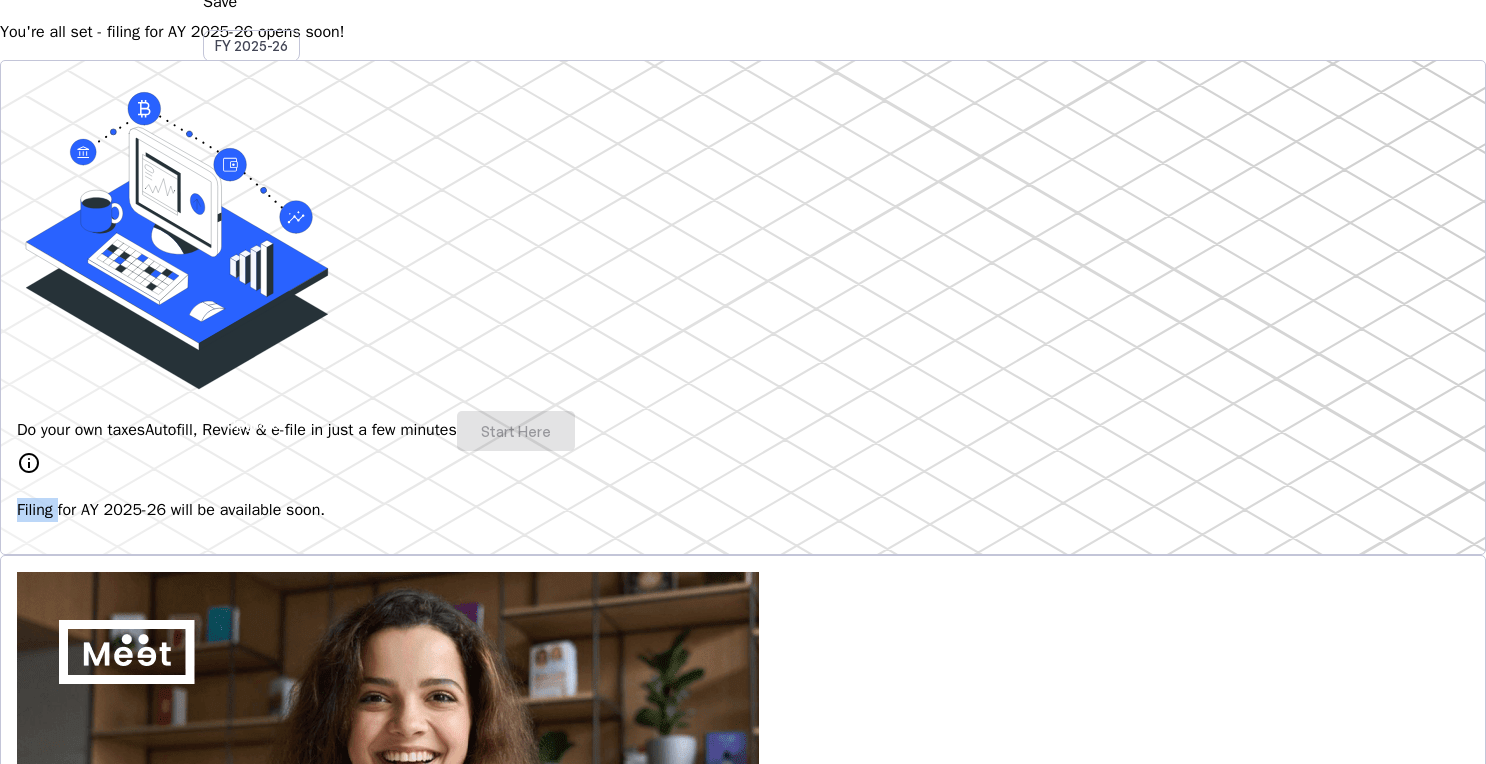 click on "Do your own taxes   Autofill, Review & e-file in just a few minutes   Start Here" at bounding box center (743, 431) 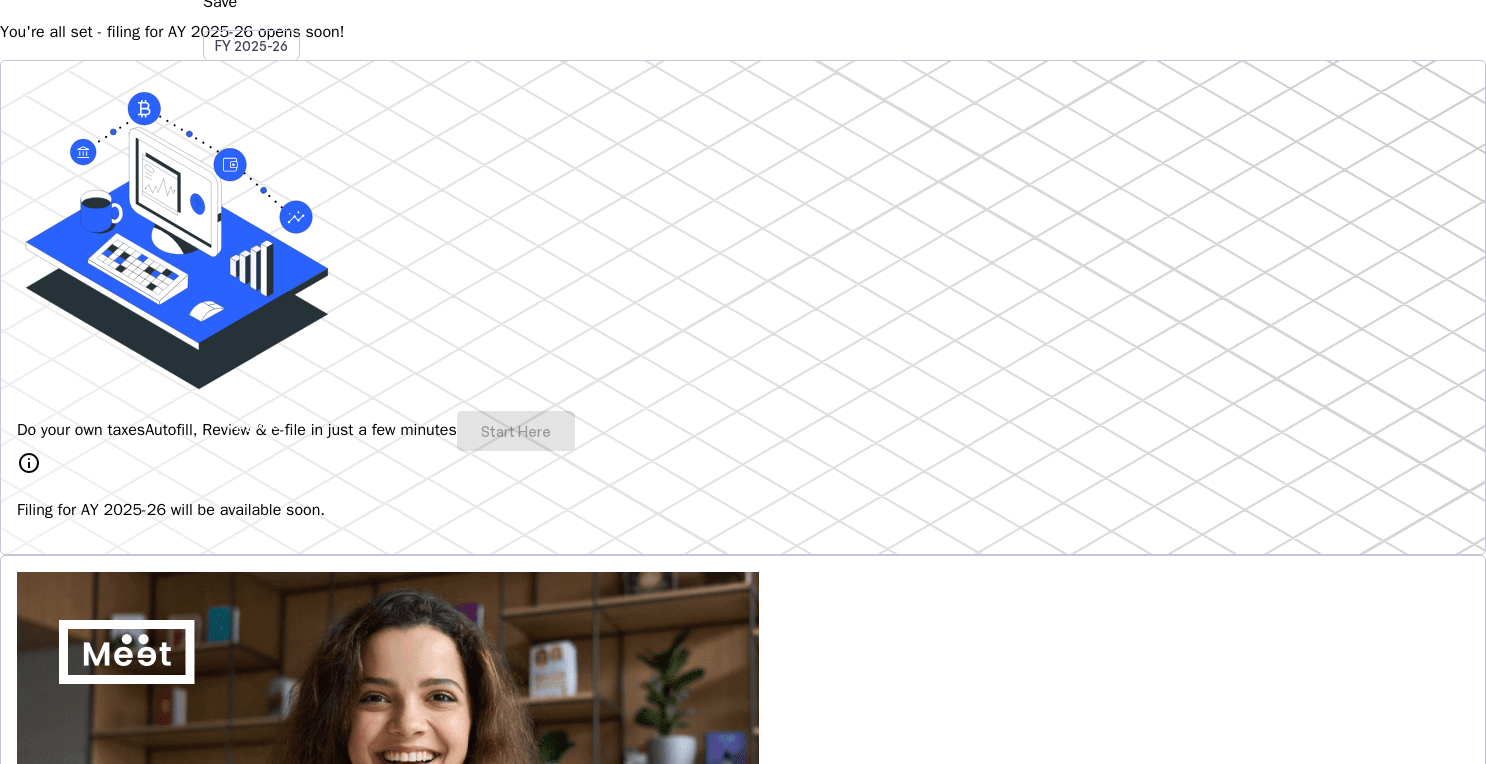 click on "Do your own taxes   Autofill, Review & e-file in just a few minutes   Start Here" at bounding box center [743, 431] 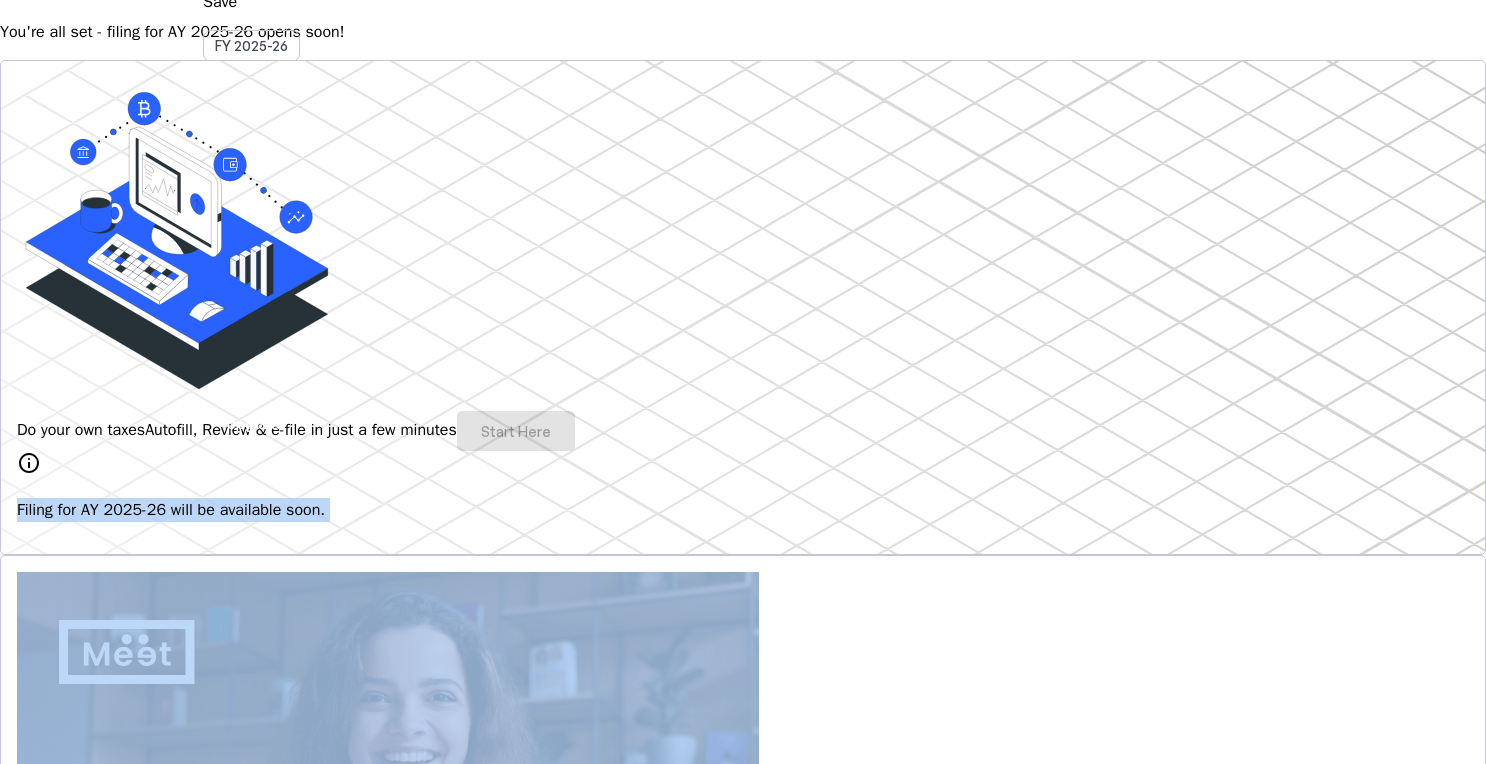 click on "Do your own taxes   Autofill, Review & e-file in just a few minutes   Start Here" at bounding box center [743, 431] 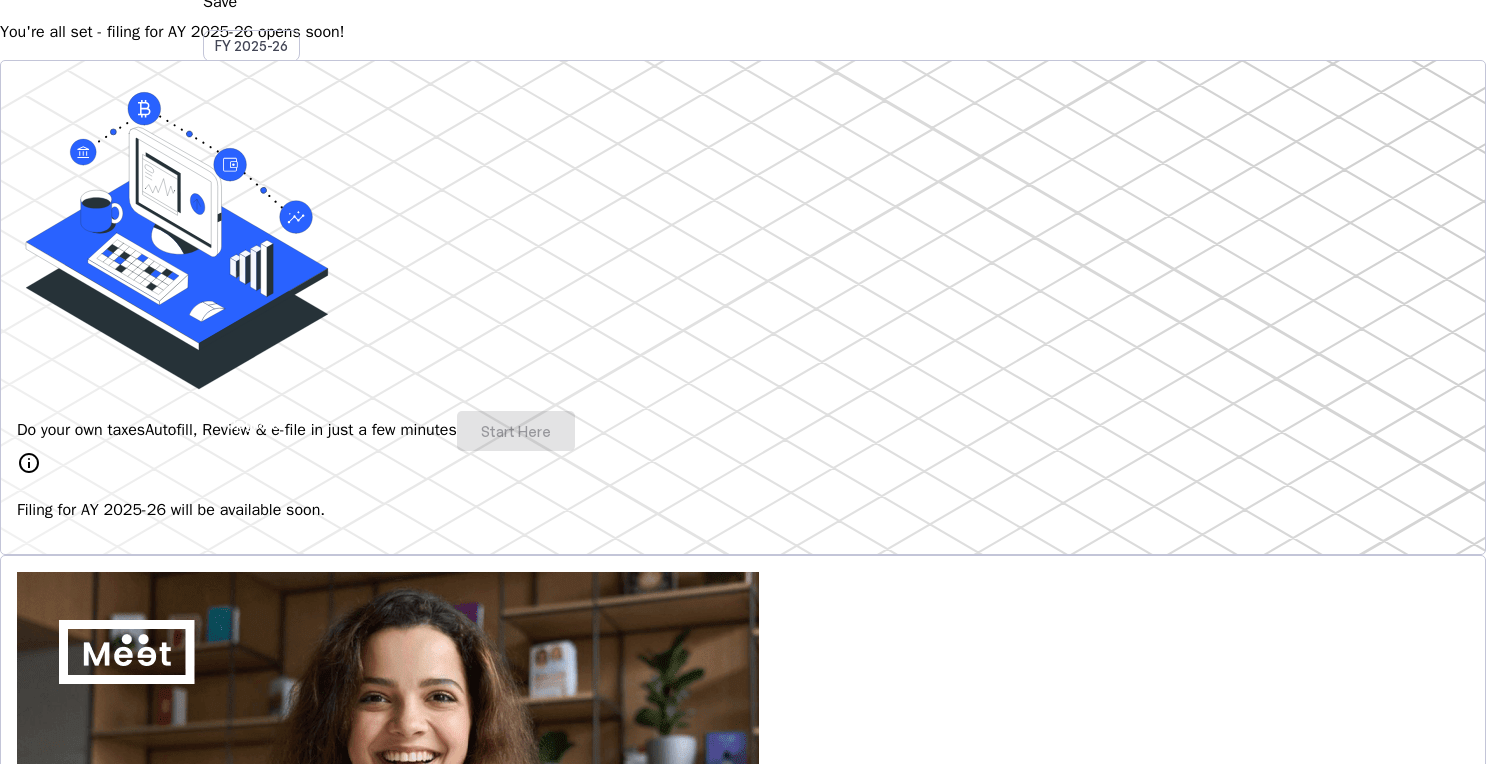click on "Do your own taxes   Autofill, Review & e-file in just a few minutes   Start Here" at bounding box center (743, 431) 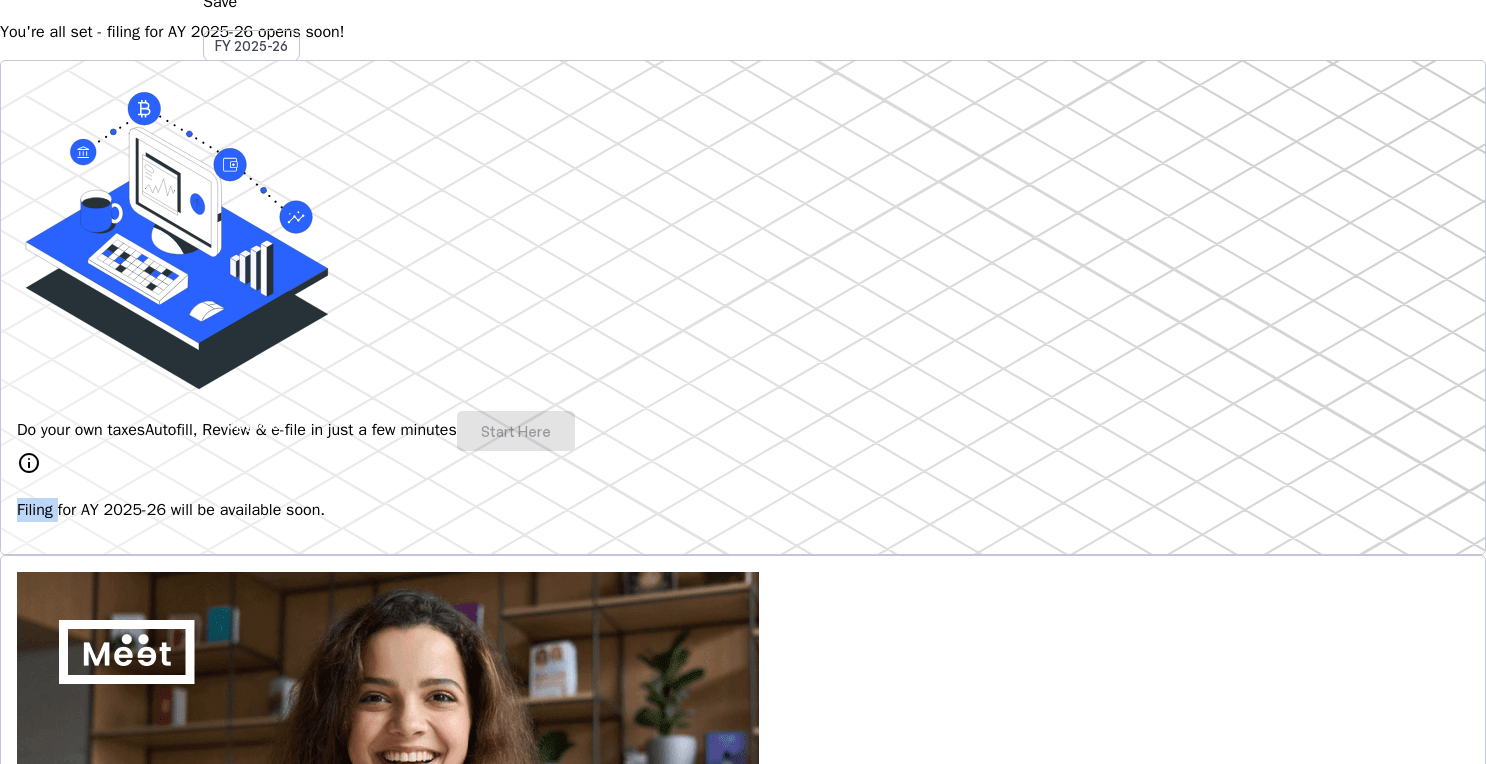 click on "Do your own taxes   Autofill, Review & e-file in just a few minutes   Start Here" at bounding box center (743, 431) 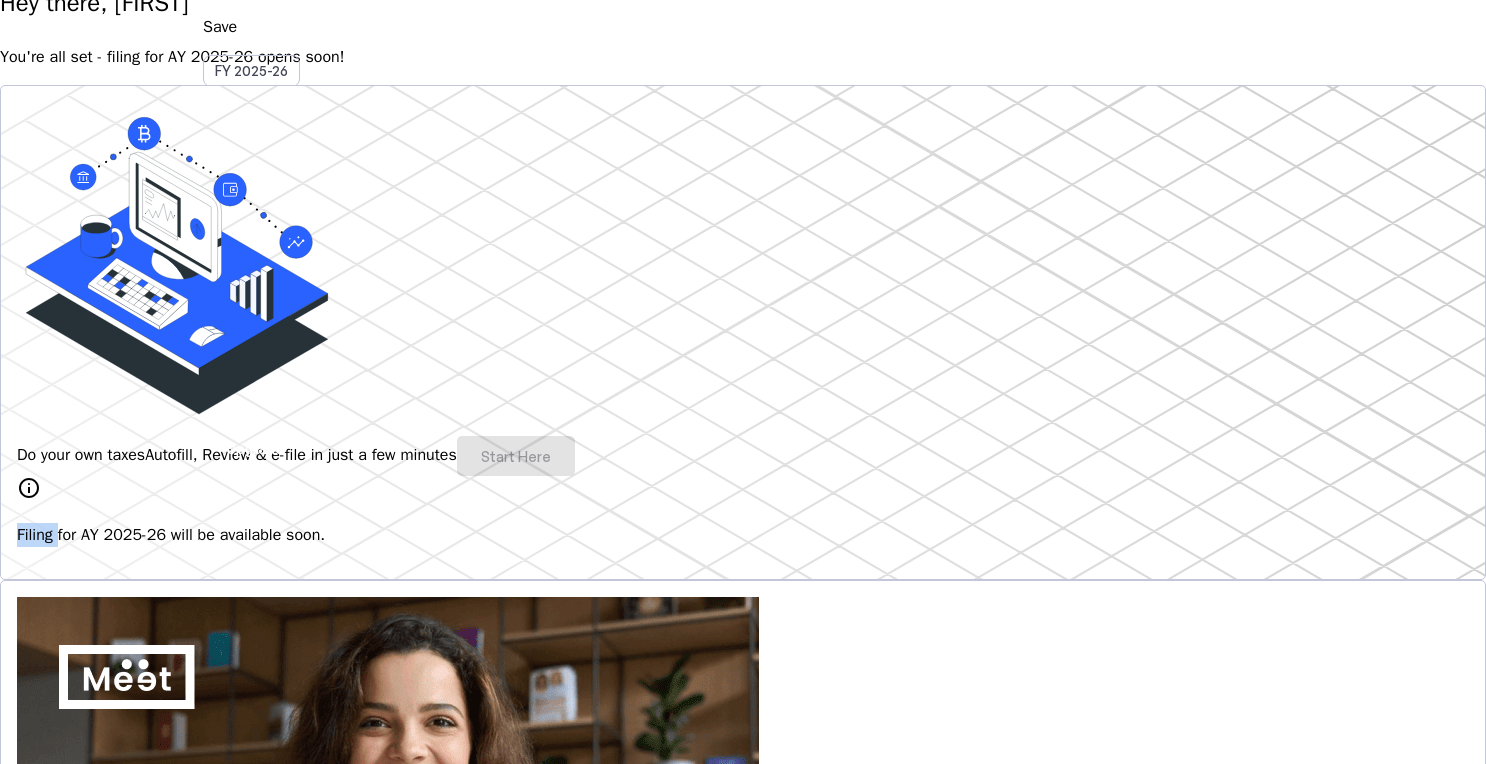 scroll, scrollTop: 0, scrollLeft: 0, axis: both 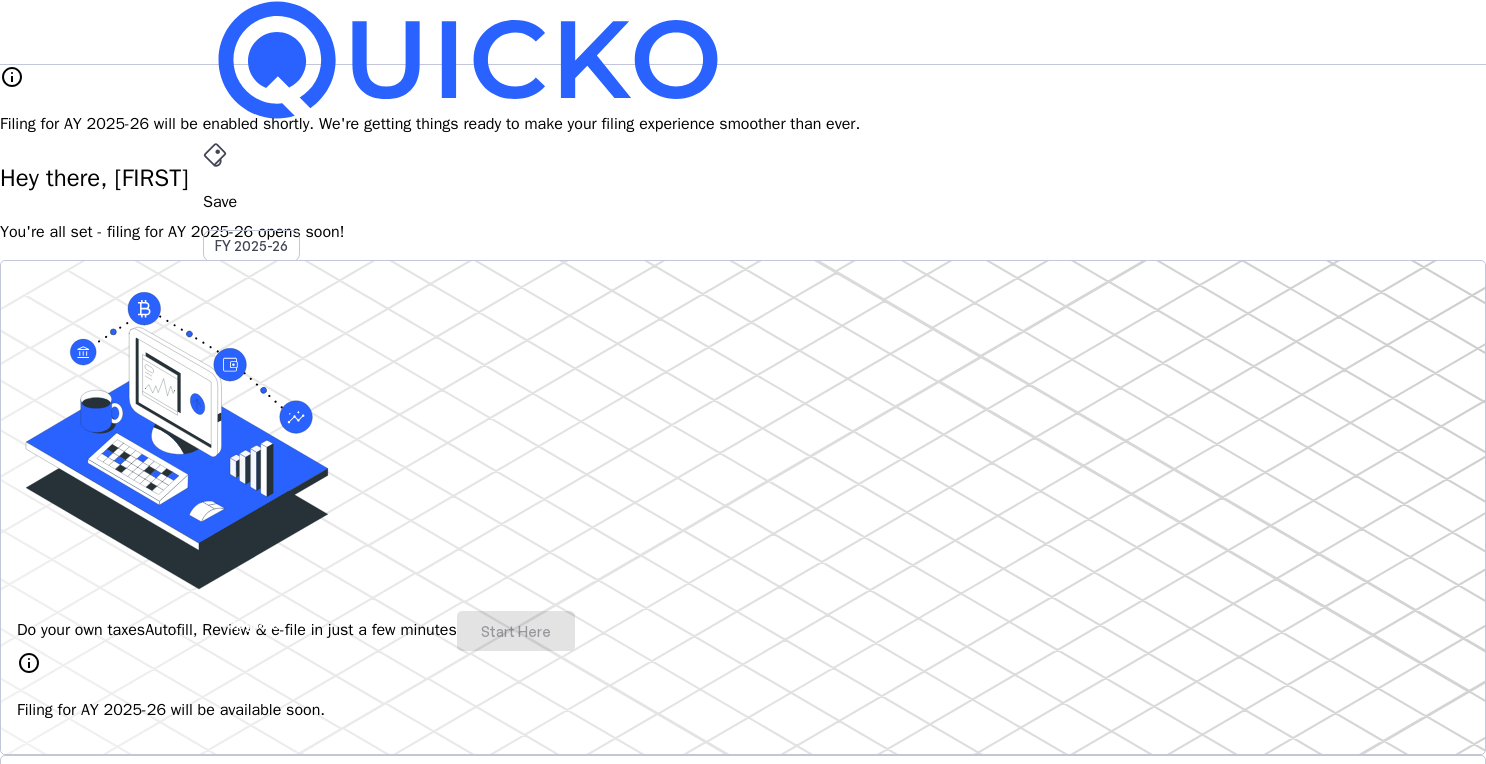 click on "AY 2025-26" at bounding box center (252, 452) 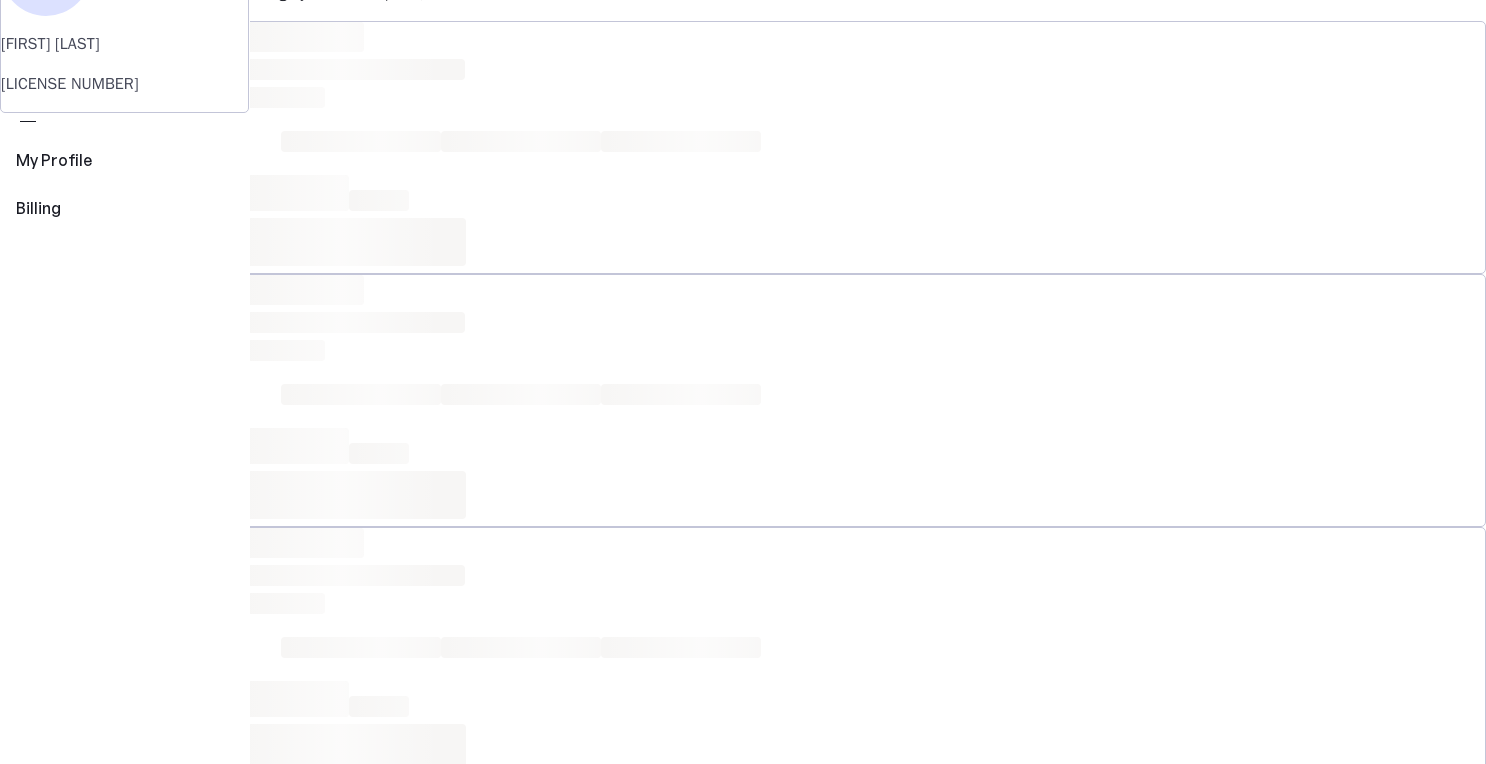 scroll, scrollTop: 0, scrollLeft: 0, axis: both 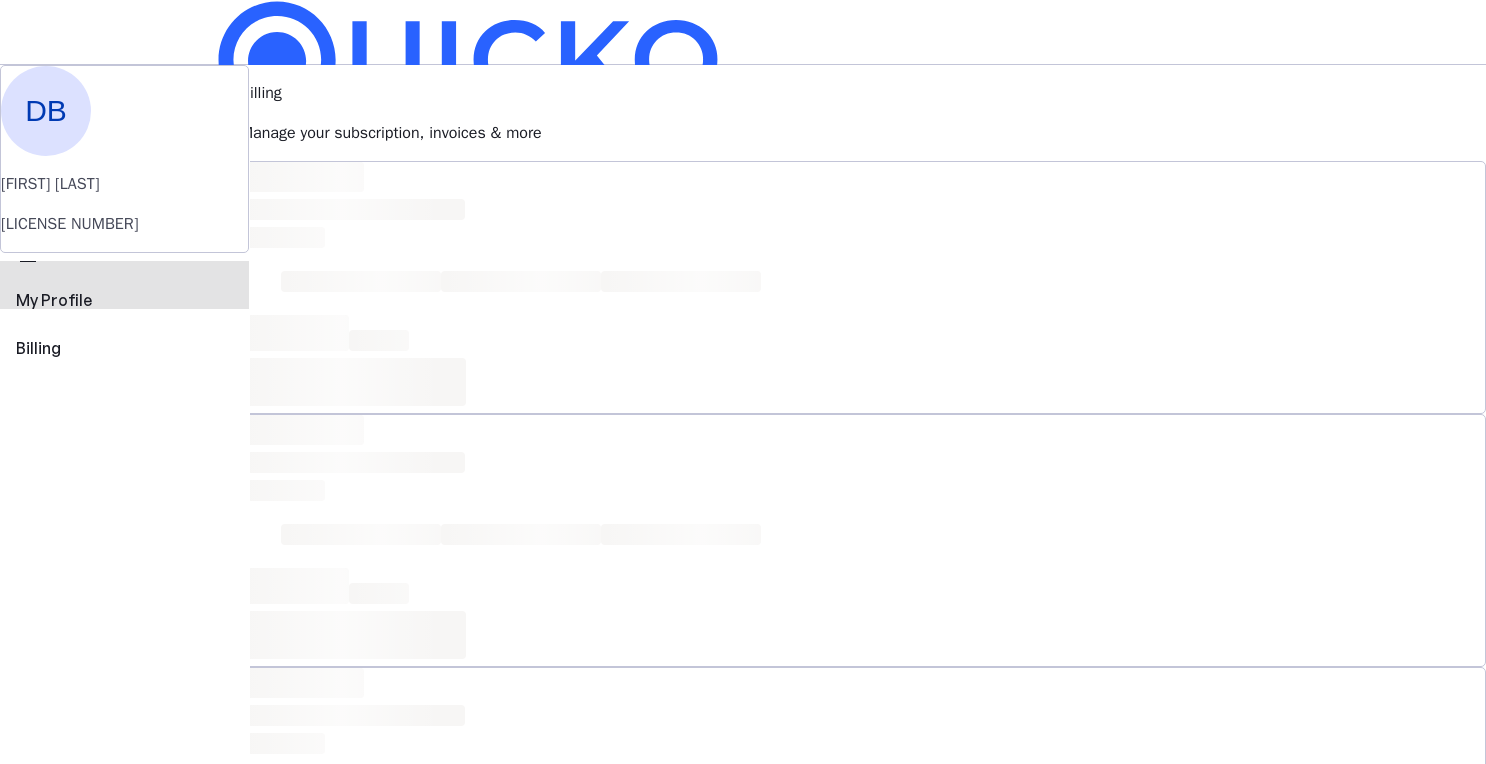 click on "My Profile" at bounding box center [124, 300] 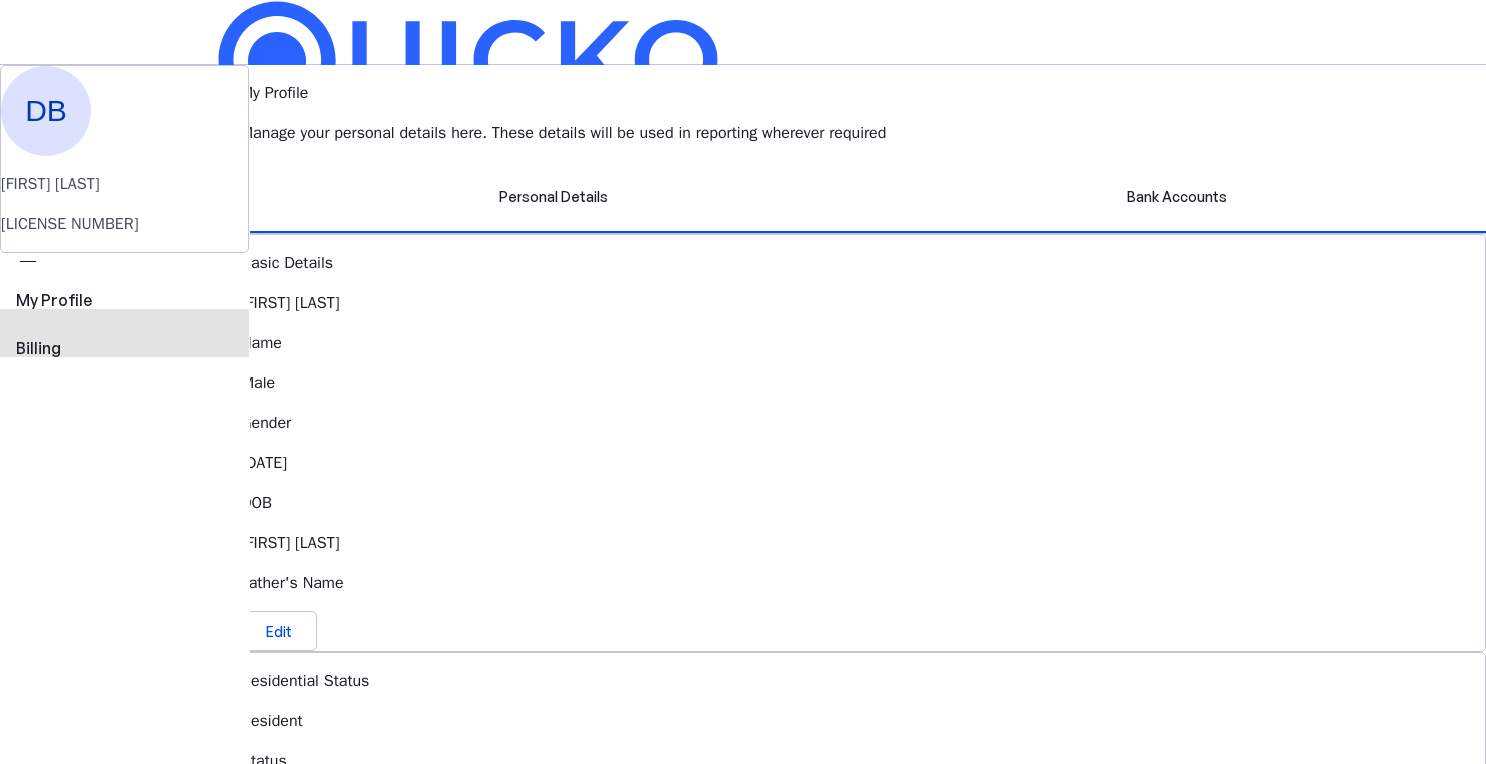 click on "view_carousel Billing" at bounding box center (124, 325) 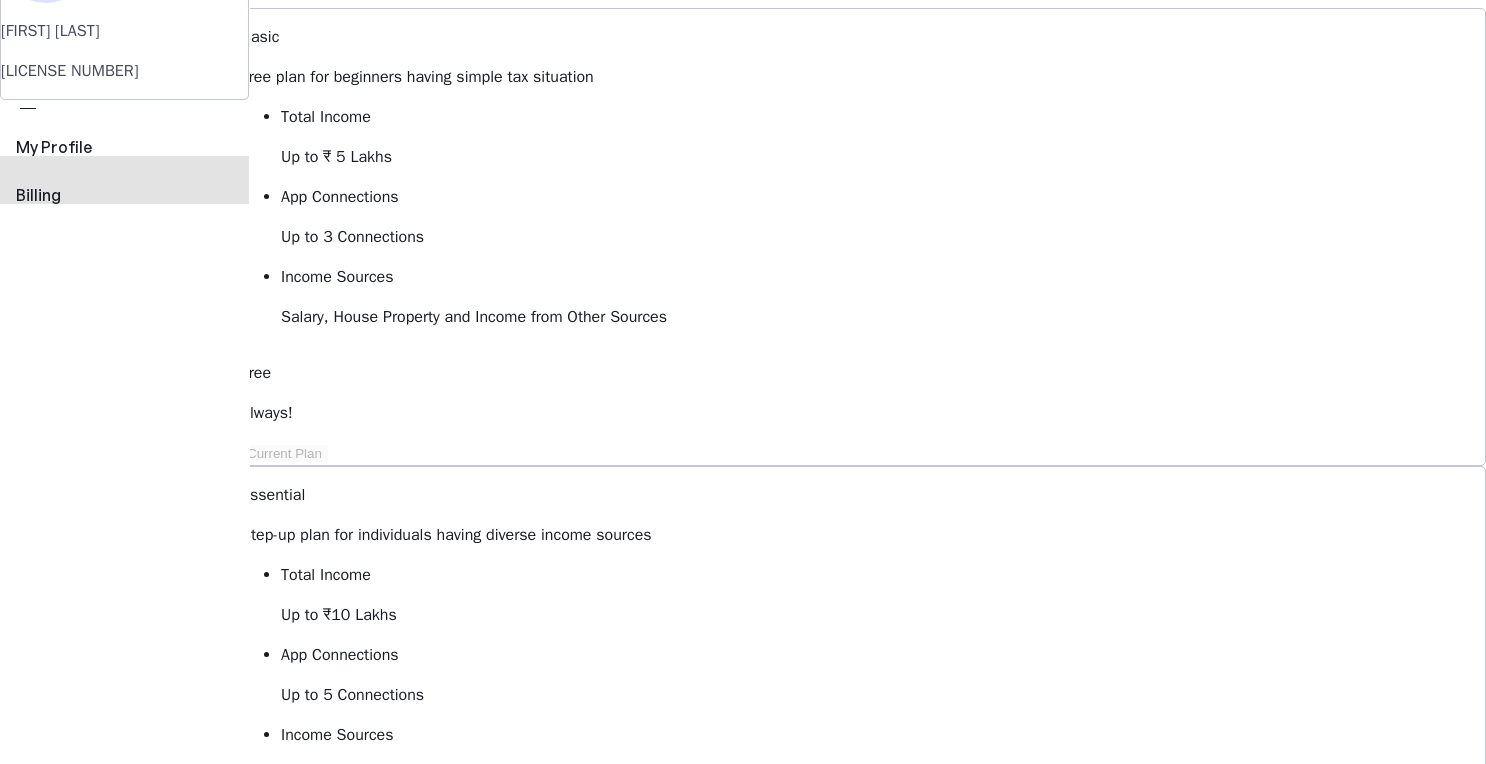 scroll, scrollTop: 200, scrollLeft: 0, axis: vertical 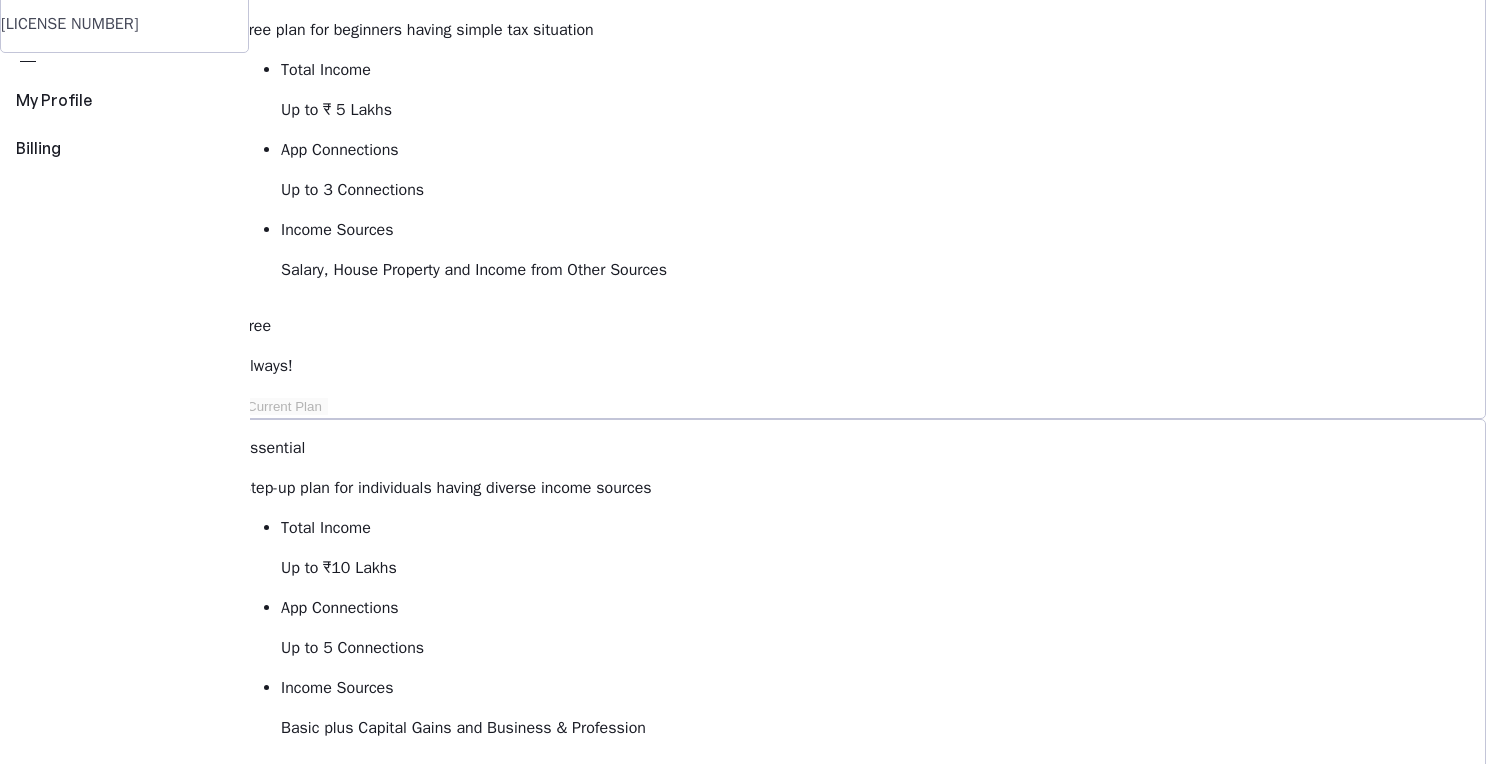 click on "keyboard_arrow_down" at bounding box center [362, 1500] 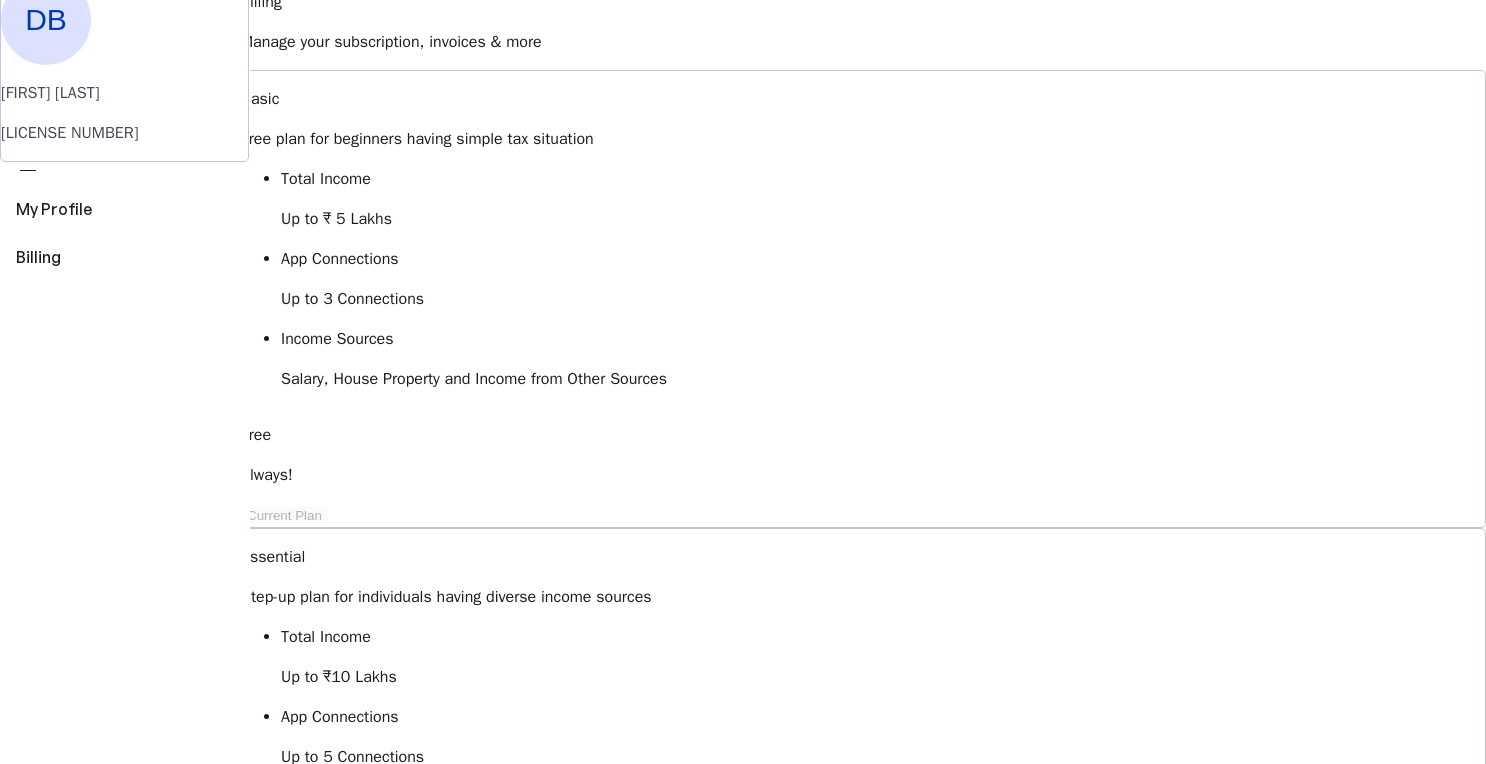 scroll, scrollTop: 0, scrollLeft: 0, axis: both 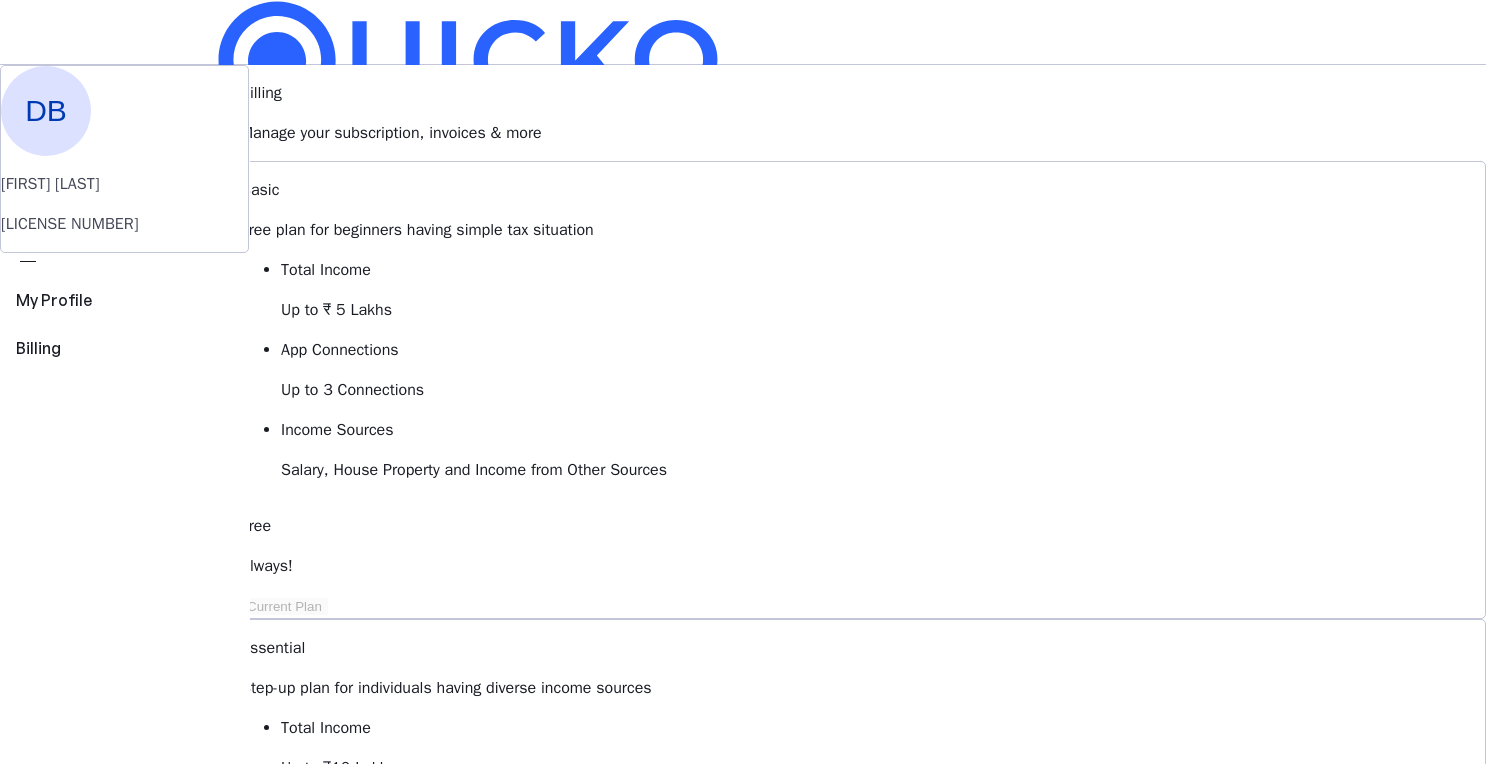 click on "File" at bounding box center [743, 408] 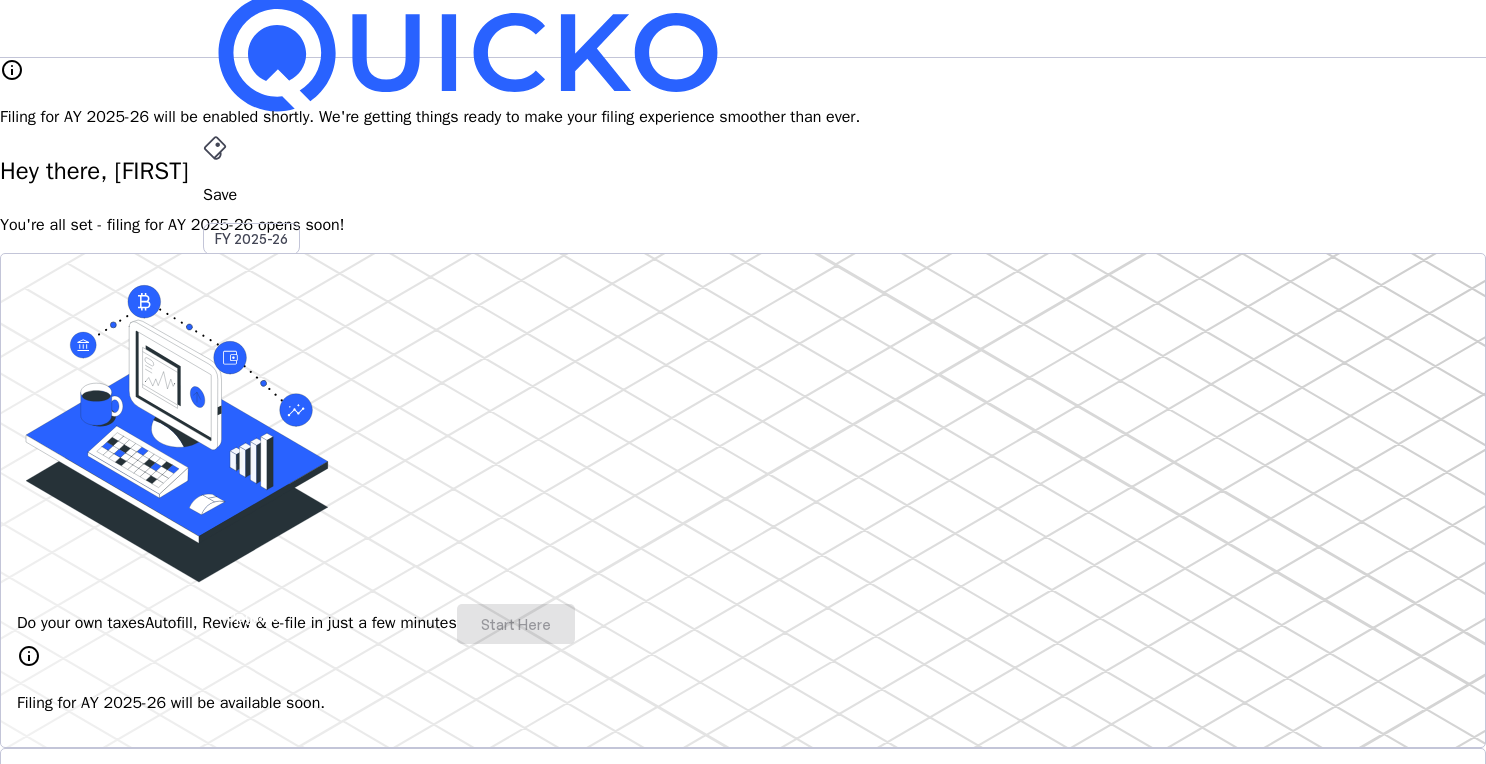 scroll, scrollTop: 0, scrollLeft: 0, axis: both 